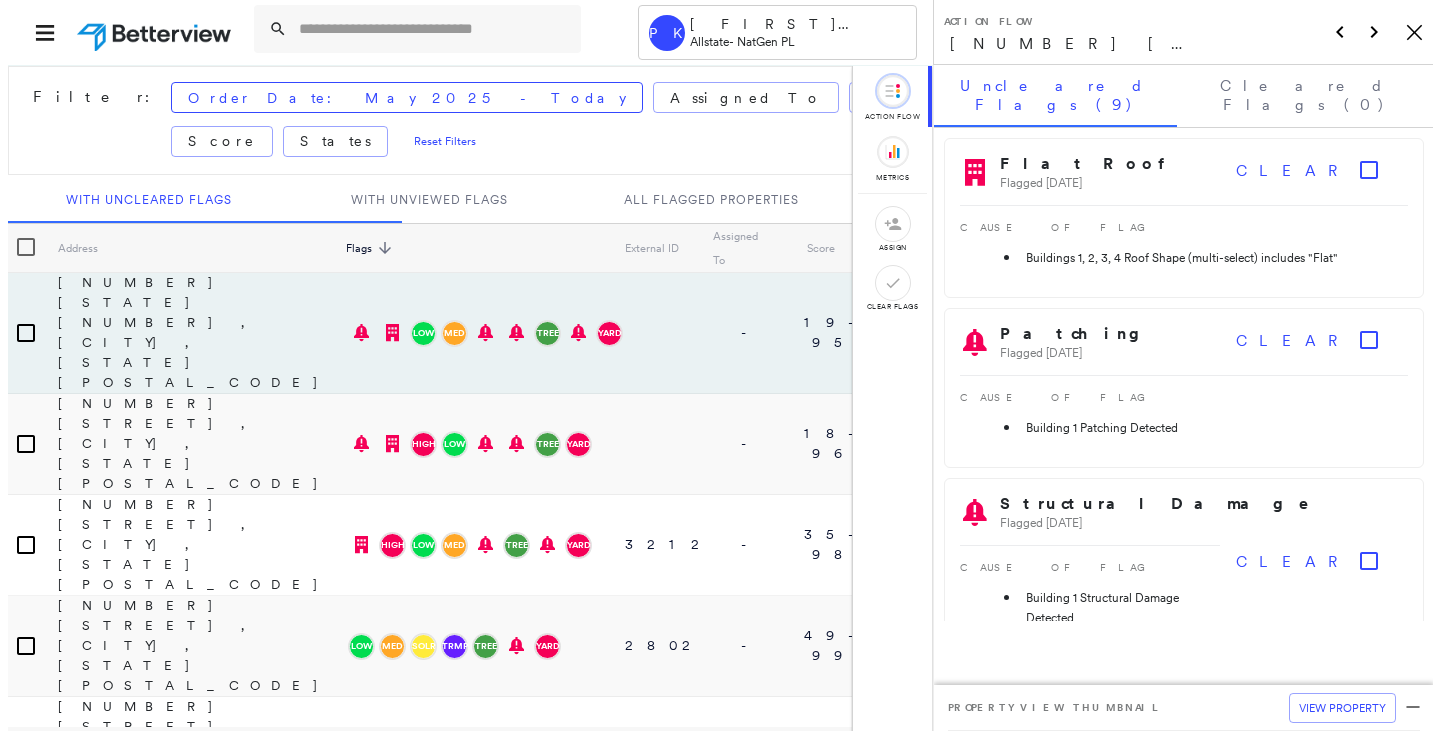 scroll, scrollTop: 0, scrollLeft: 0, axis: both 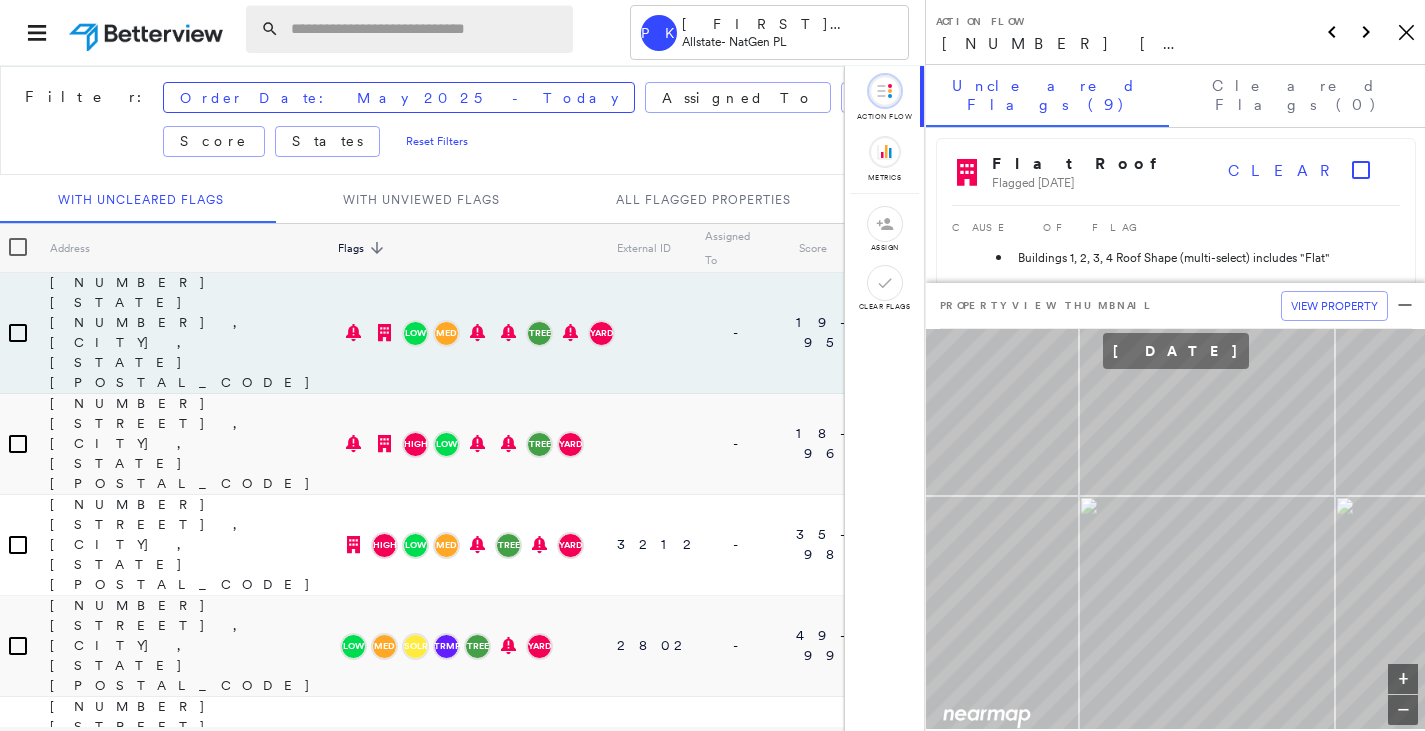click at bounding box center [426, 29] 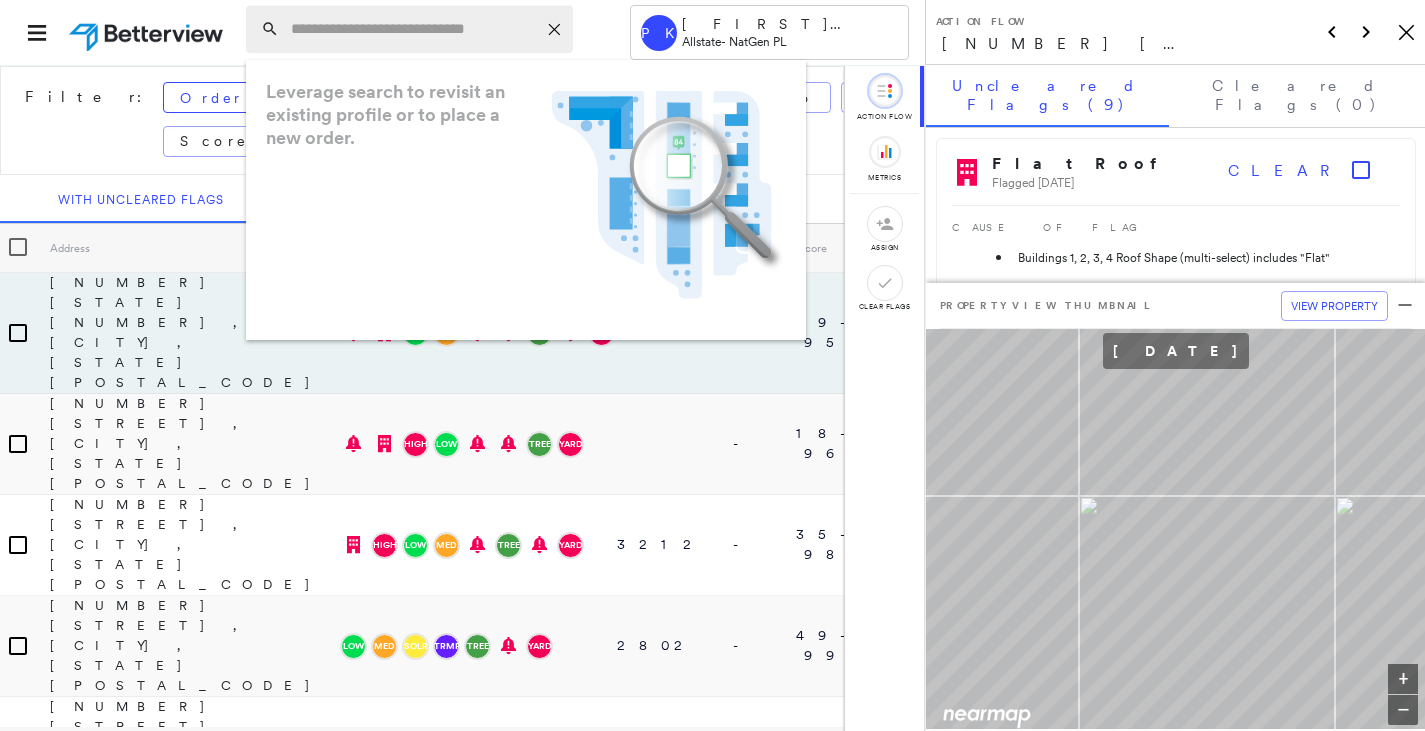 click at bounding box center [413, 29] 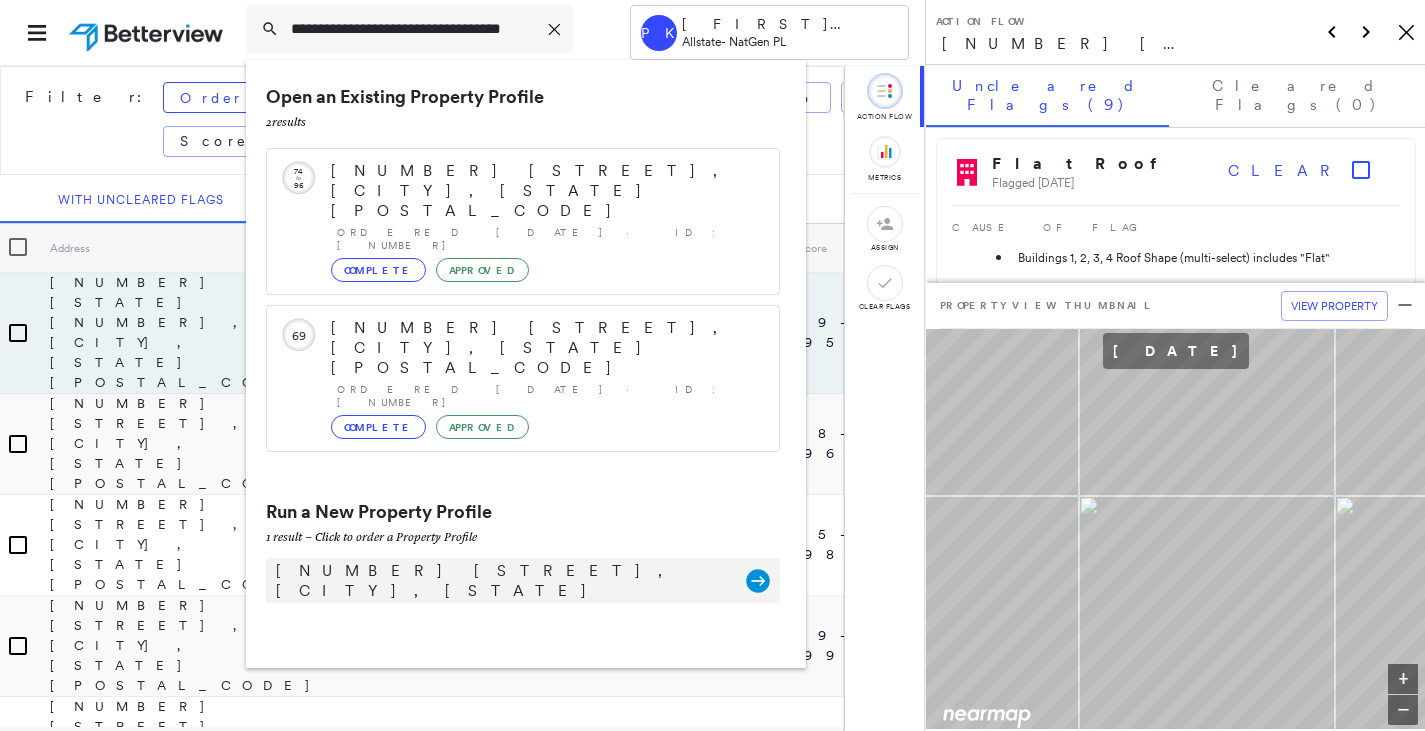type on "**********" 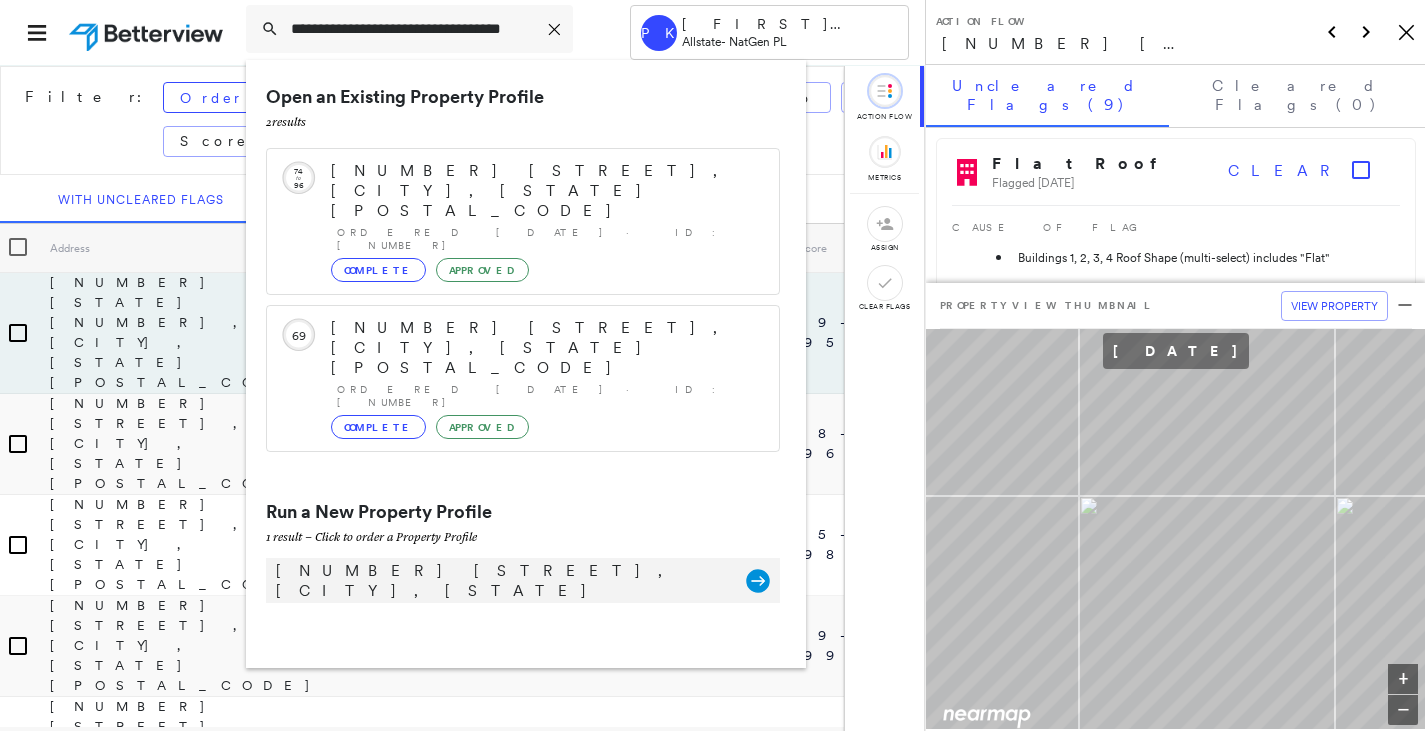 click on "[NUMBER] [STREET], [CITY], [STATE]" at bounding box center [501, 581] 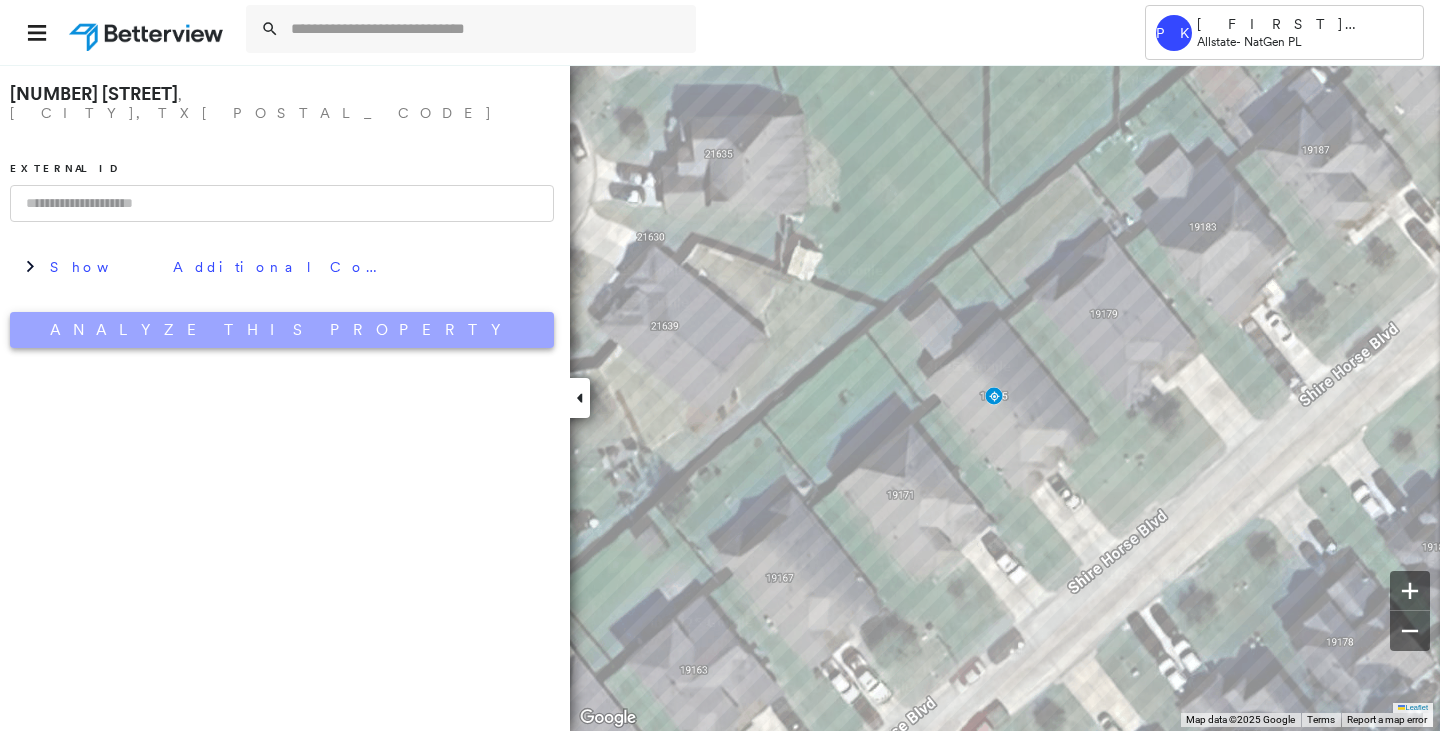 click on "Analyze This Property" at bounding box center [282, 330] 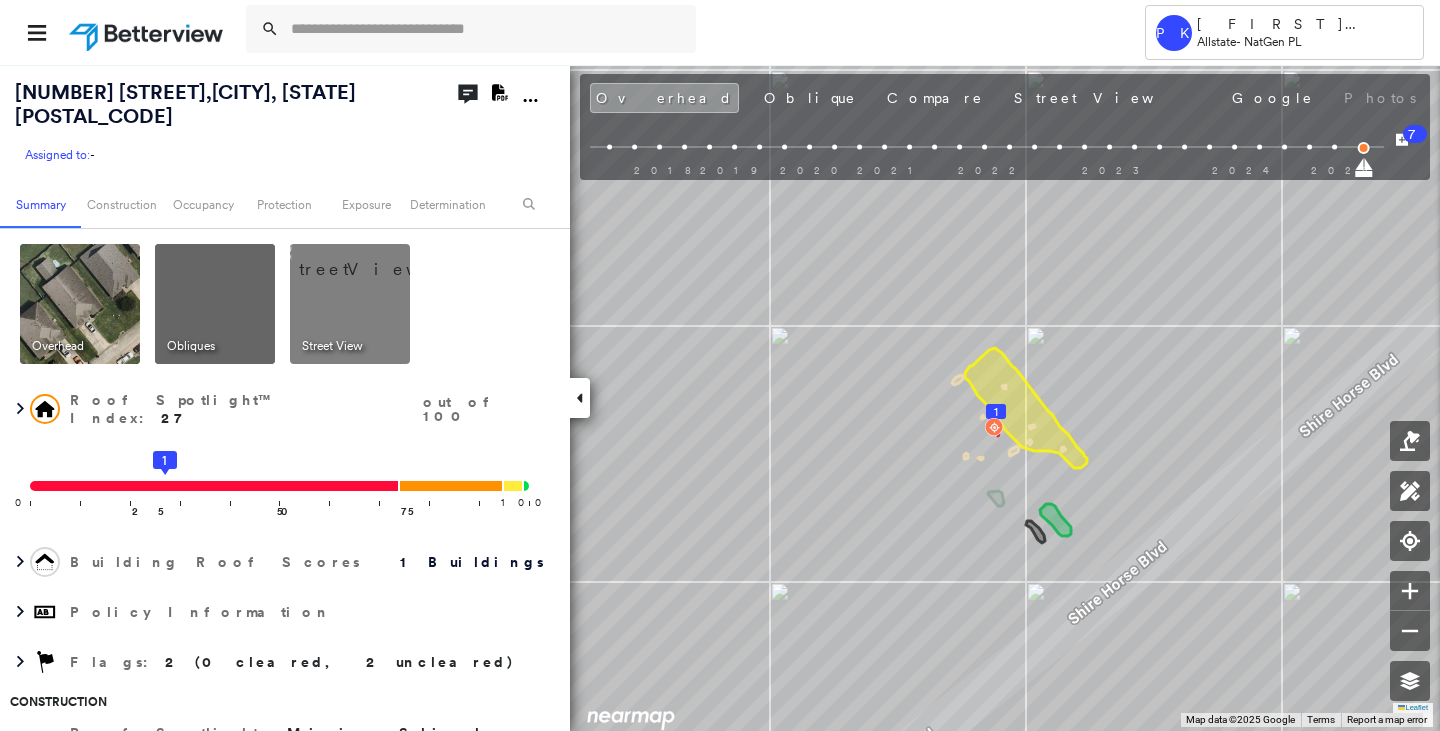 click at bounding box center [374, 259] 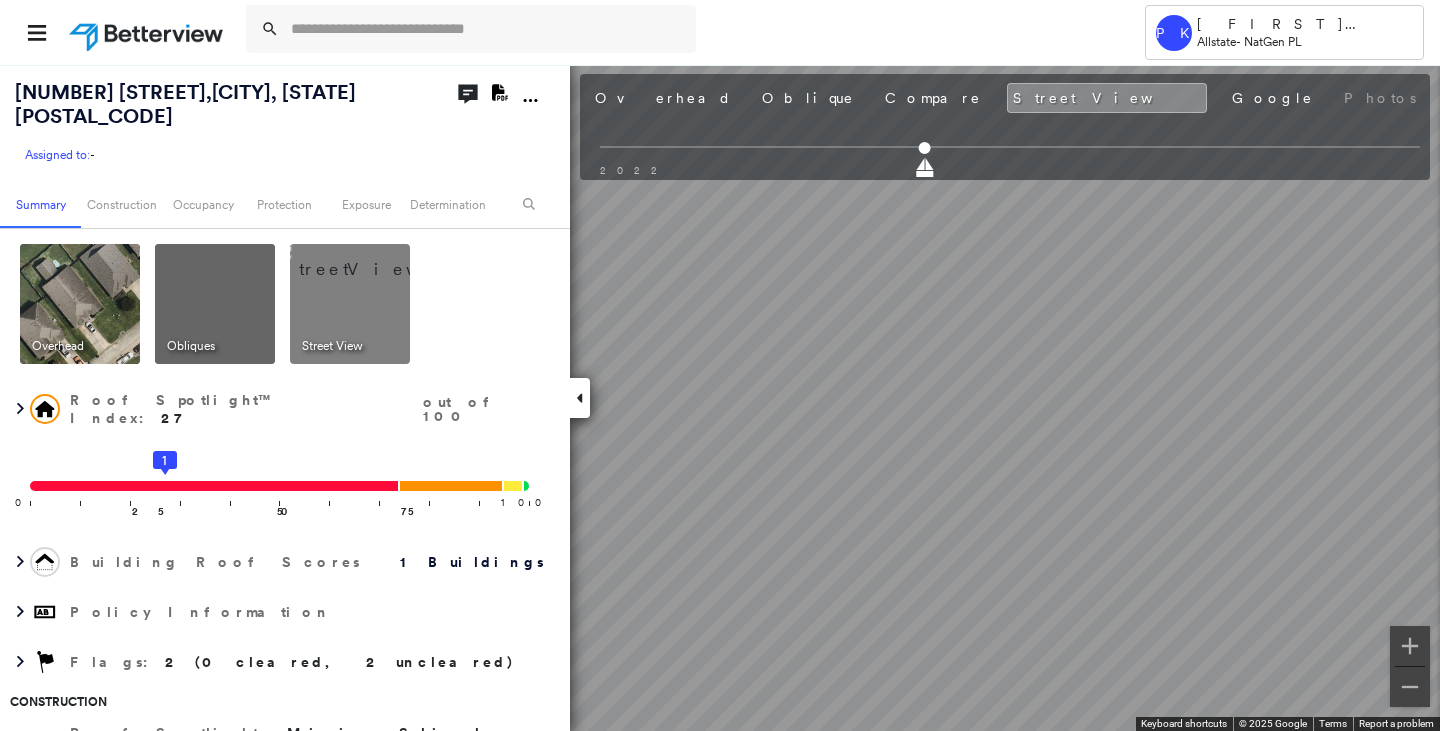 click at bounding box center [215, 304] 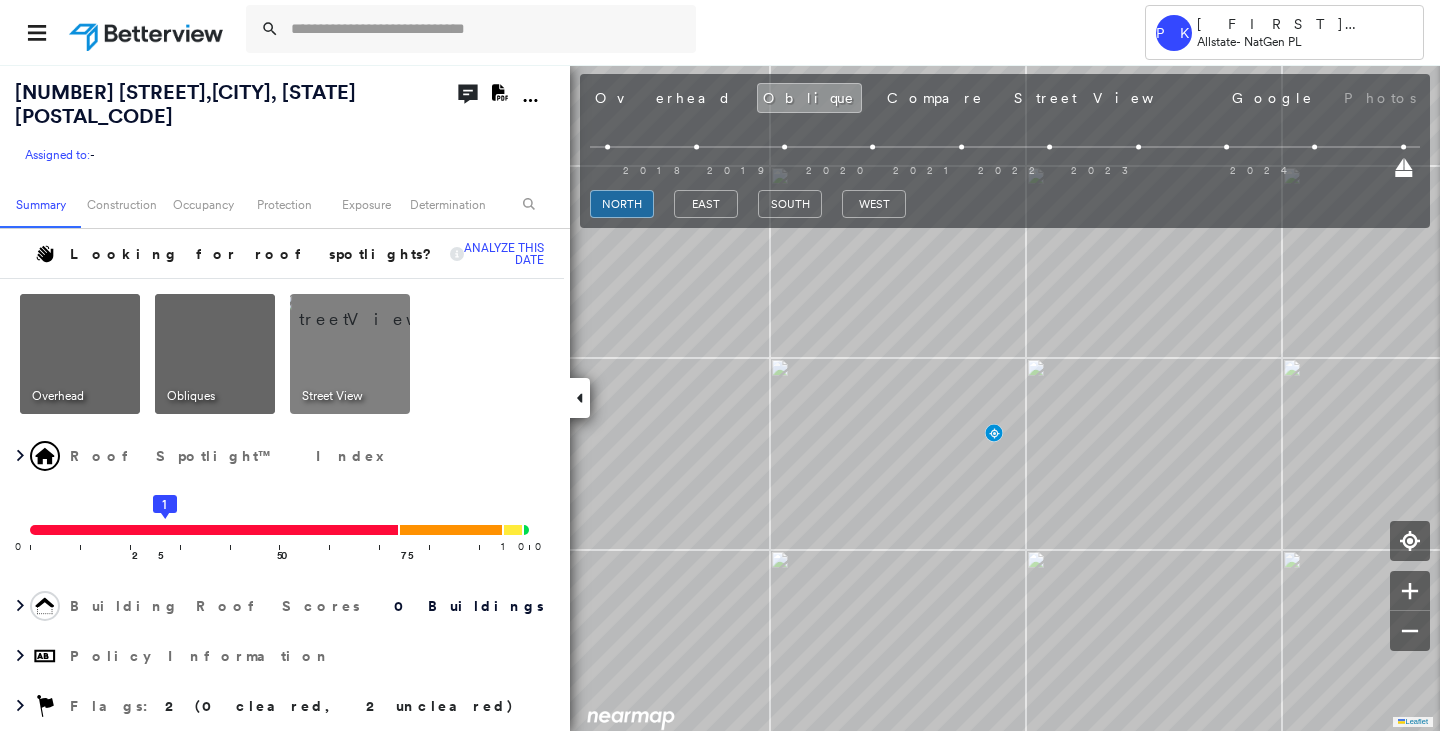click at bounding box center (80, 354) 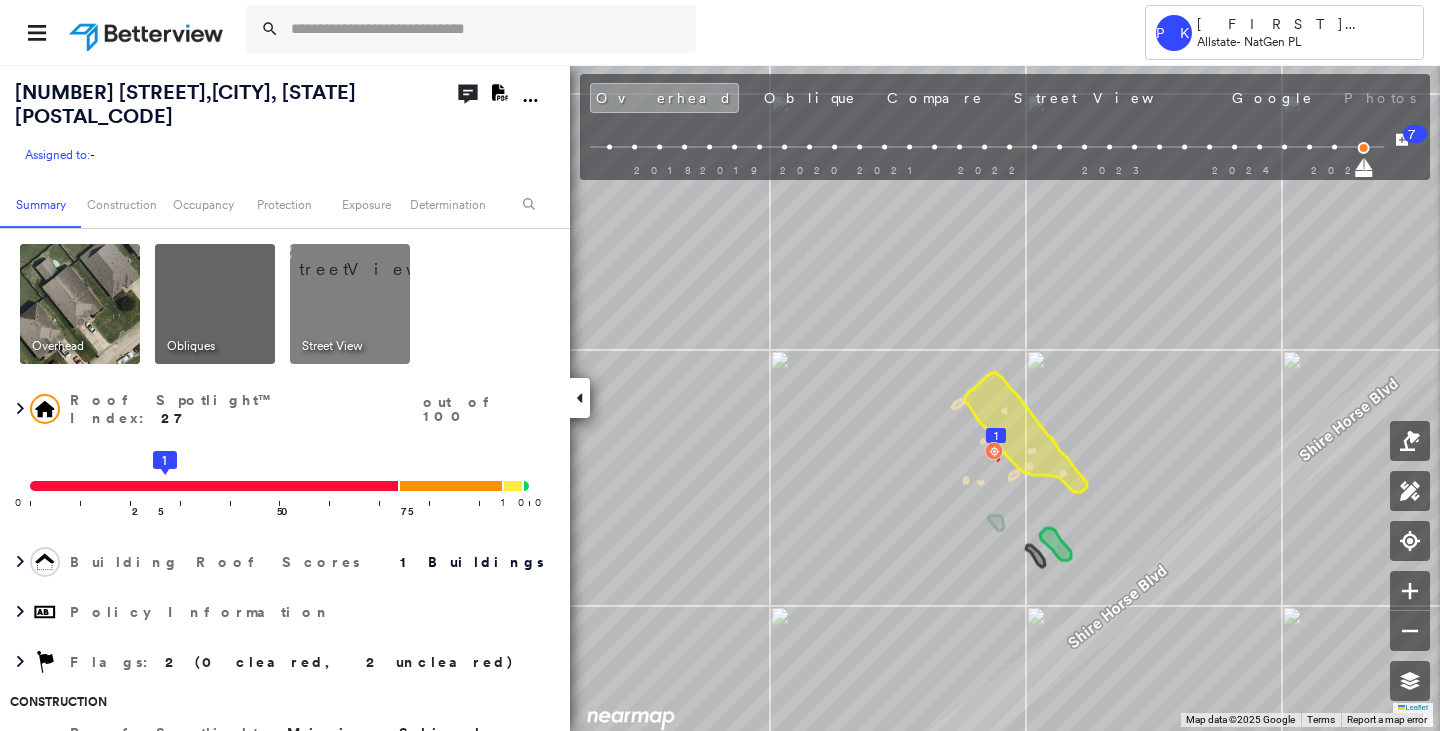 click at bounding box center [215, 304] 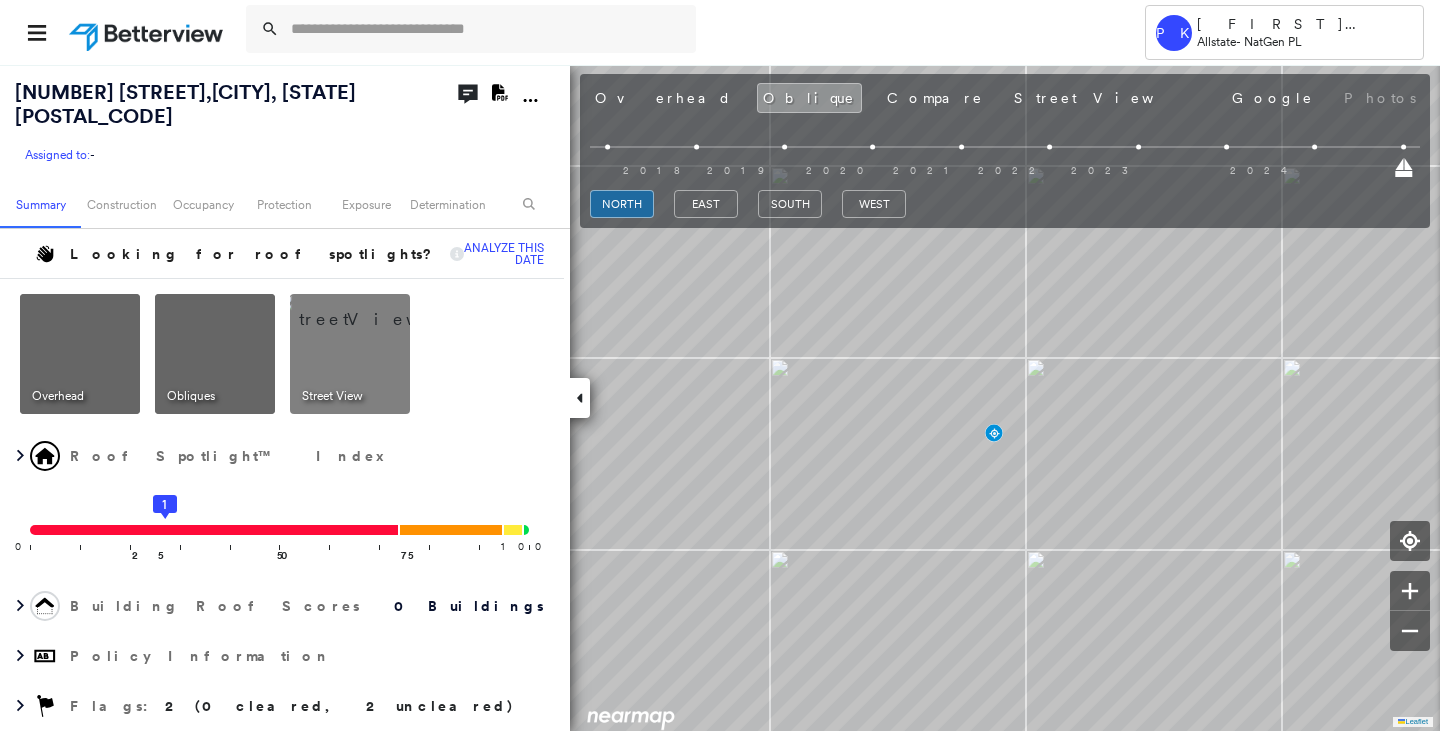 click at bounding box center (215, 354) 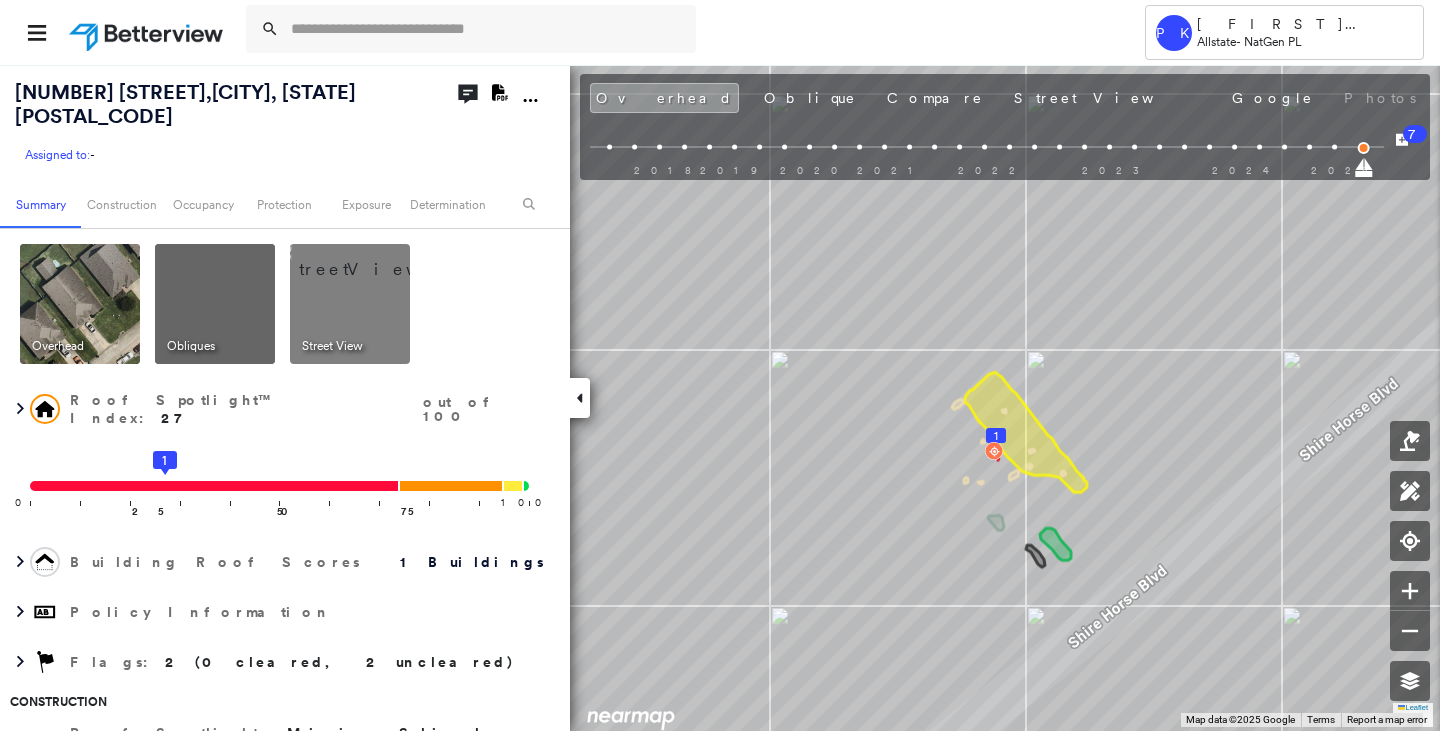 click at bounding box center (215, 304) 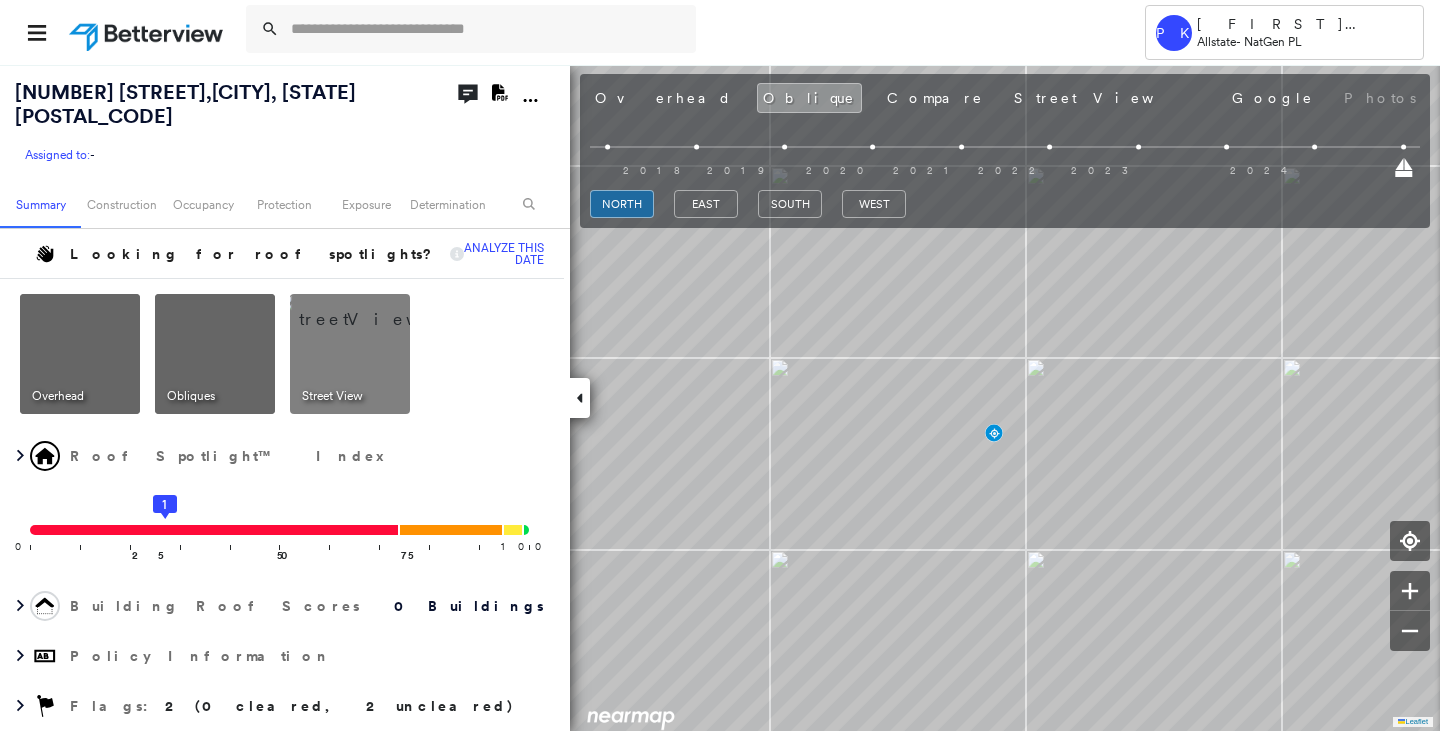 click at bounding box center (374, 309) 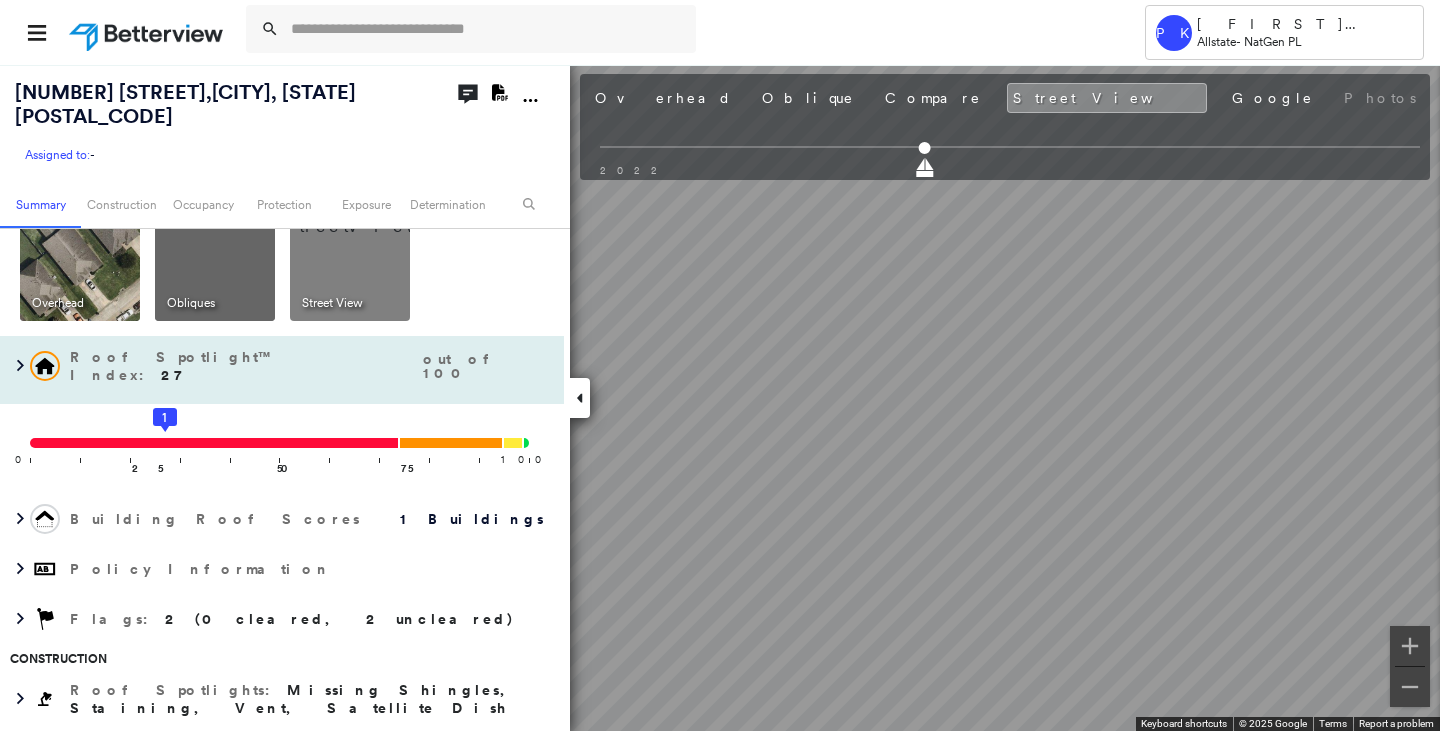 scroll, scrollTop: 100, scrollLeft: 0, axis: vertical 